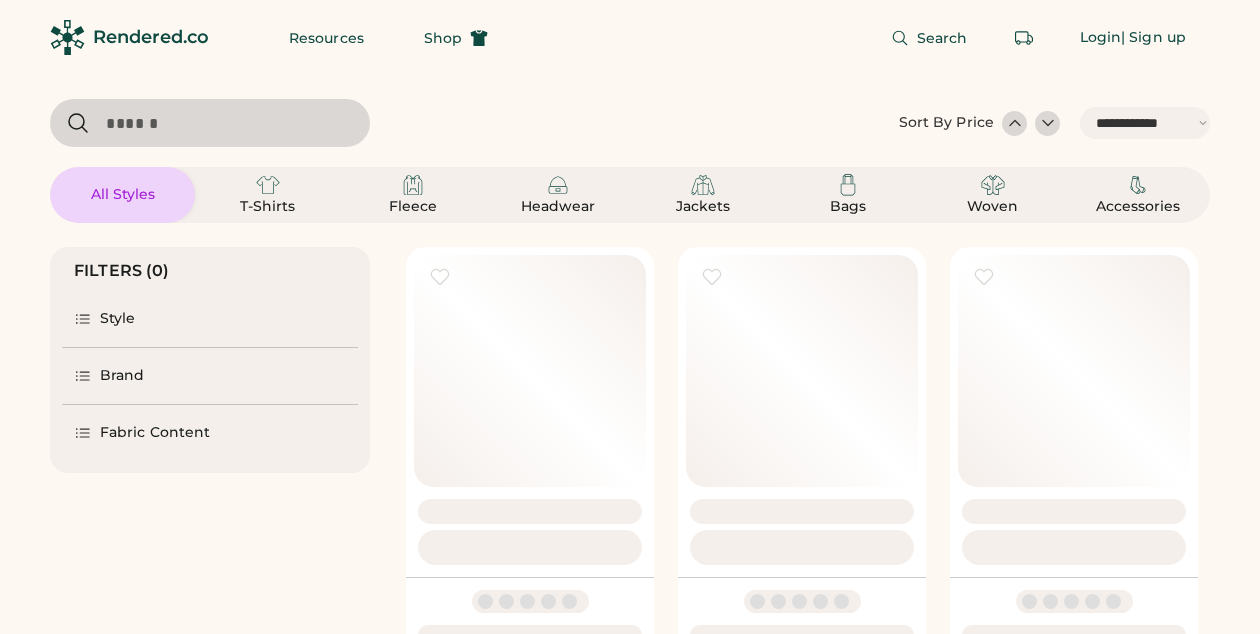 select on "*****" 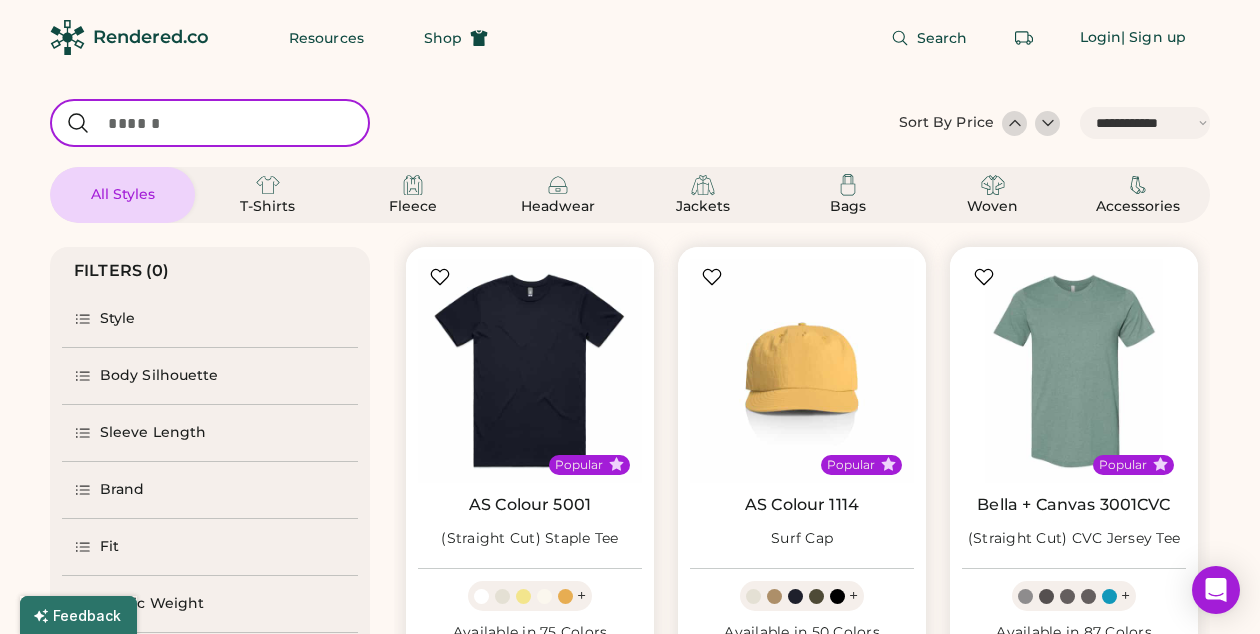click at bounding box center [210, 123] 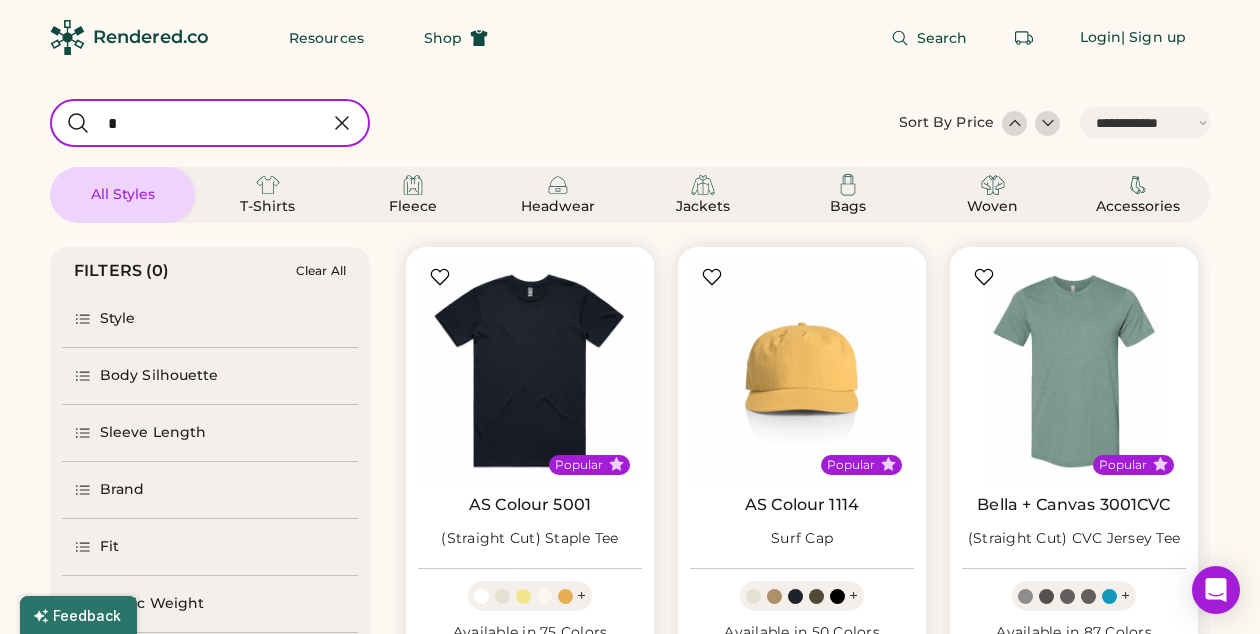 select on "*" 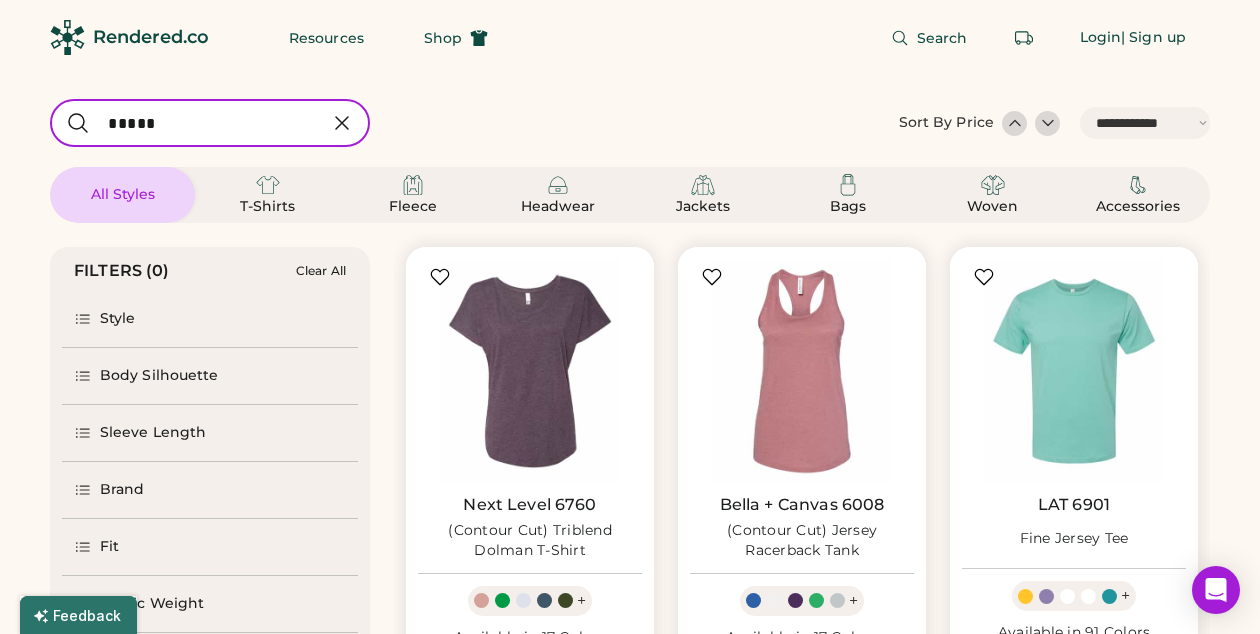 type on "*****" 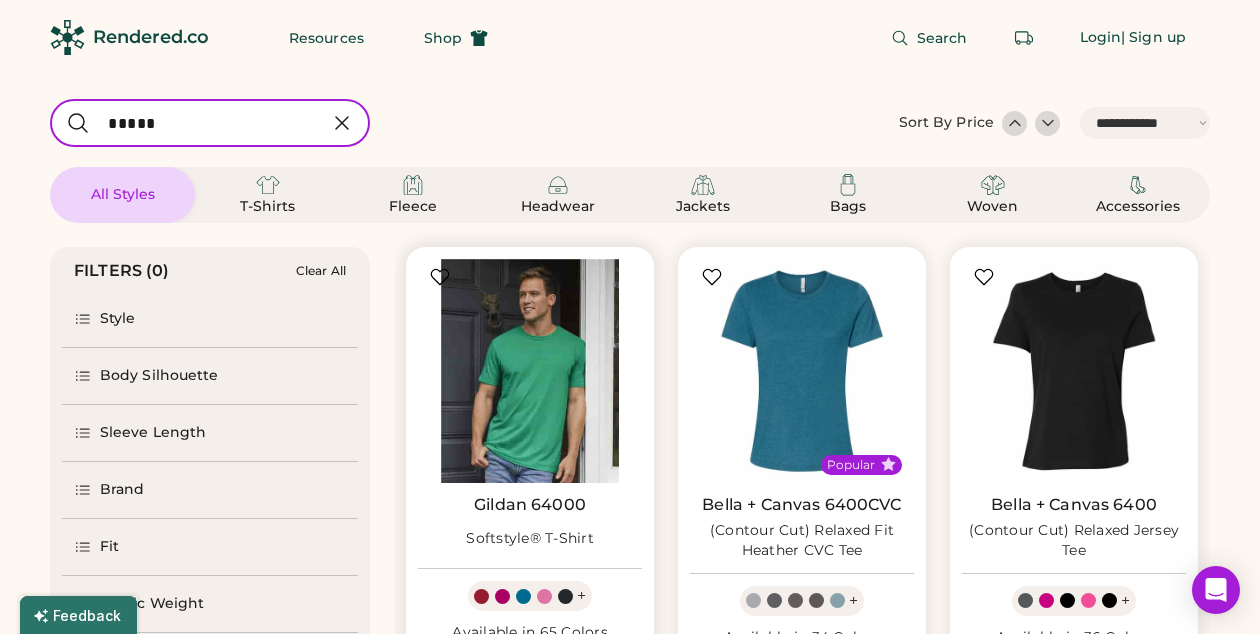 click at bounding box center (530, 371) 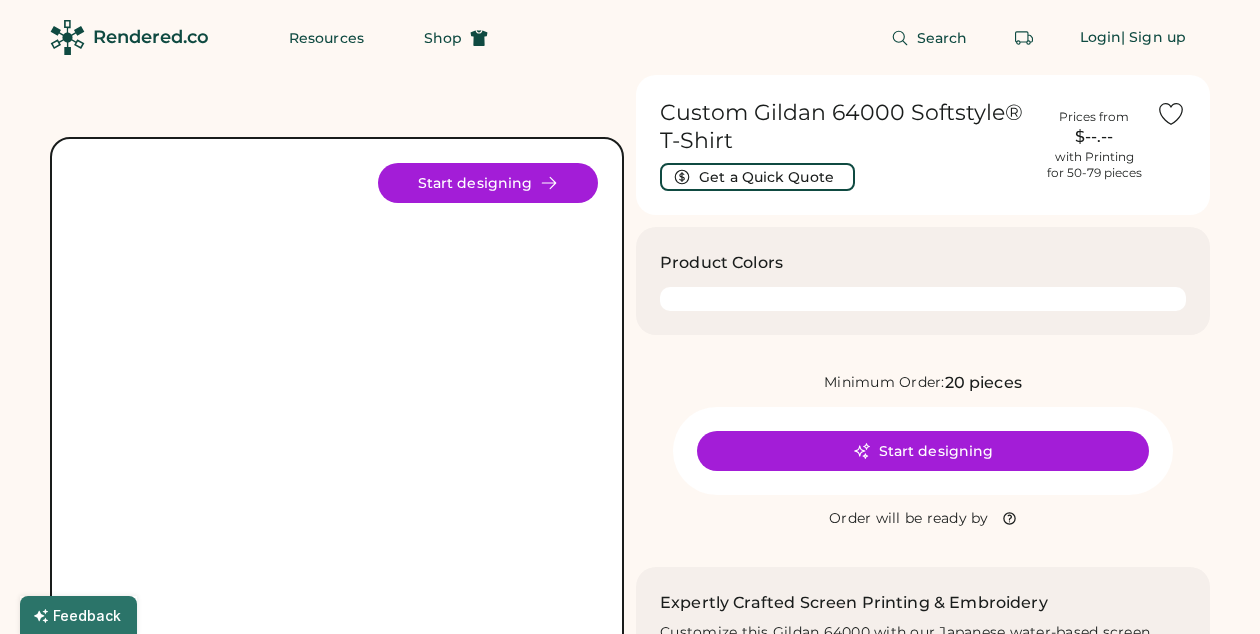 scroll, scrollTop: 0, scrollLeft: 0, axis: both 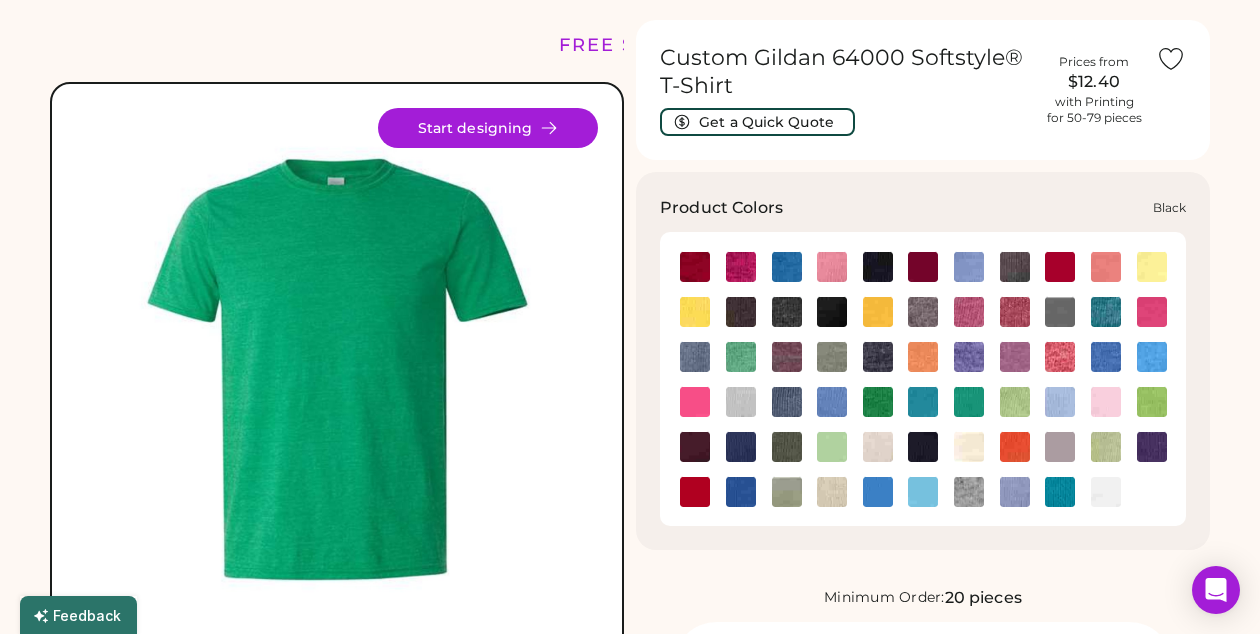 click 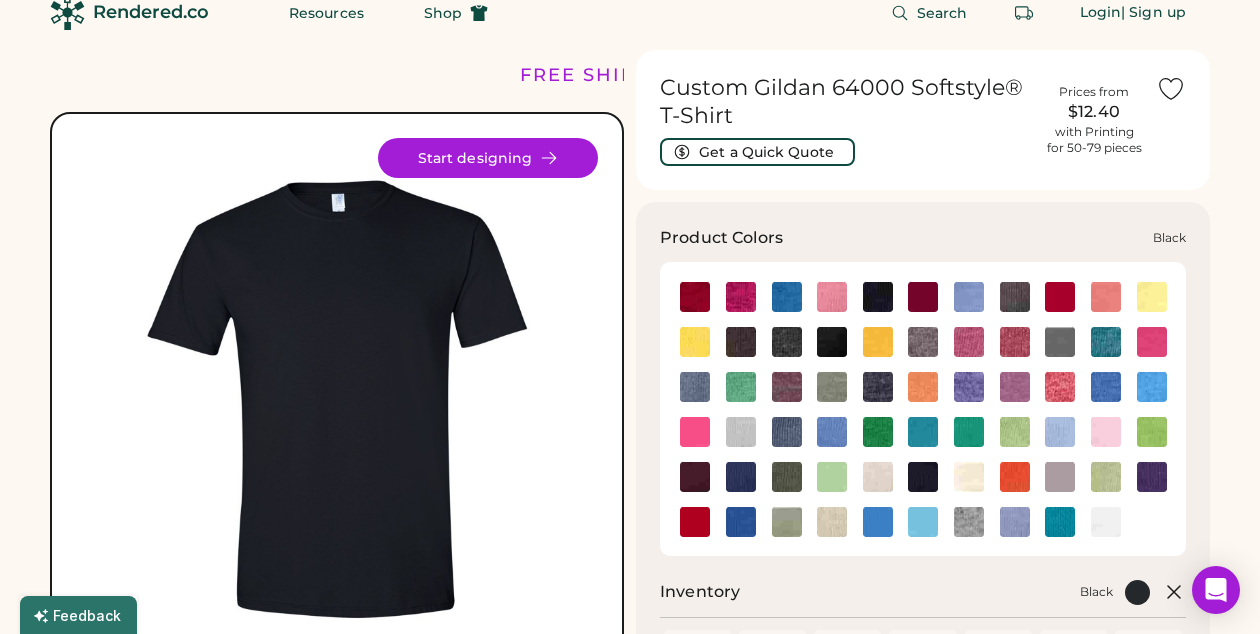 scroll, scrollTop: 18, scrollLeft: 0, axis: vertical 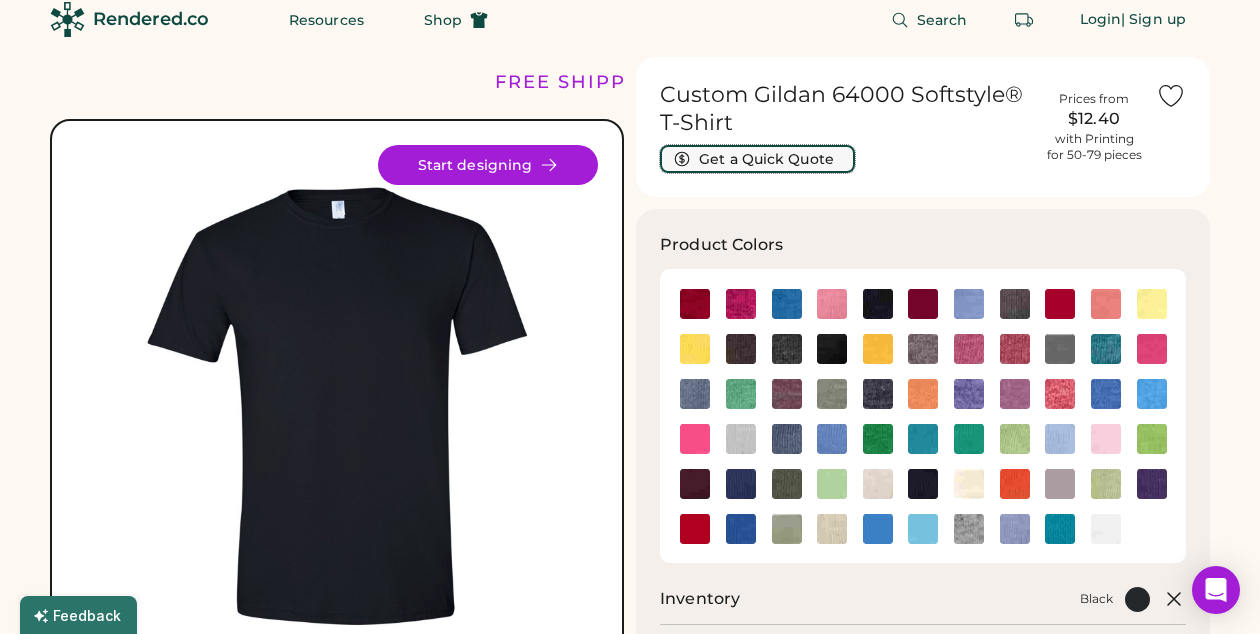 click on "Get a Quick Quote" at bounding box center [757, 159] 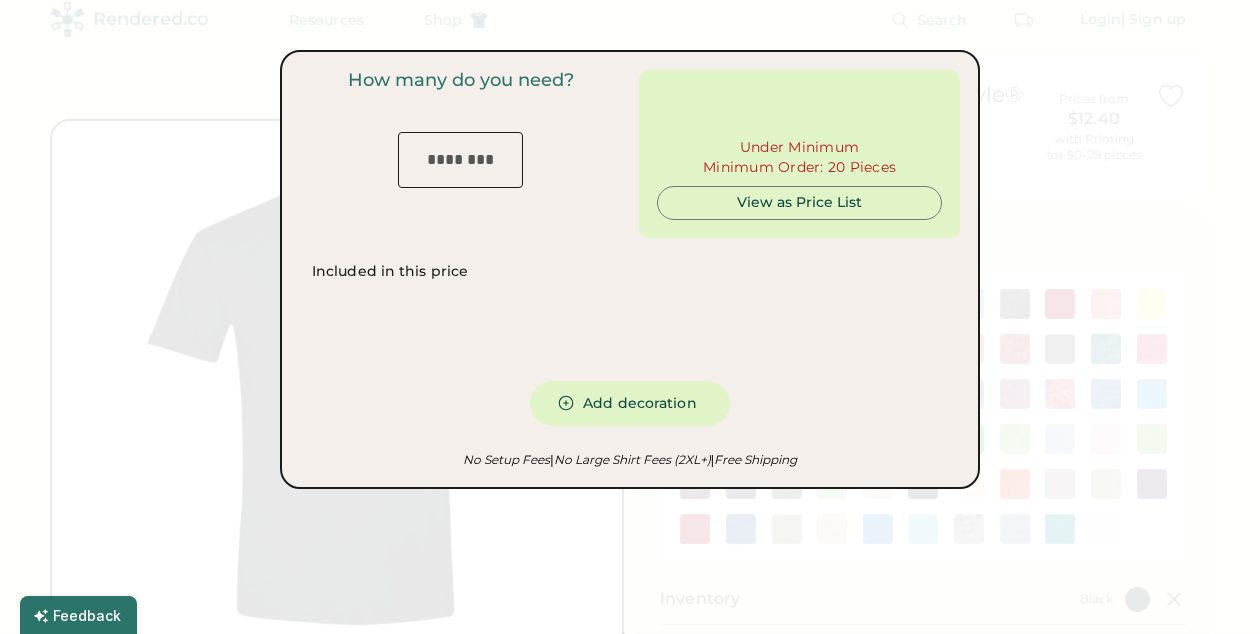 type on "***" 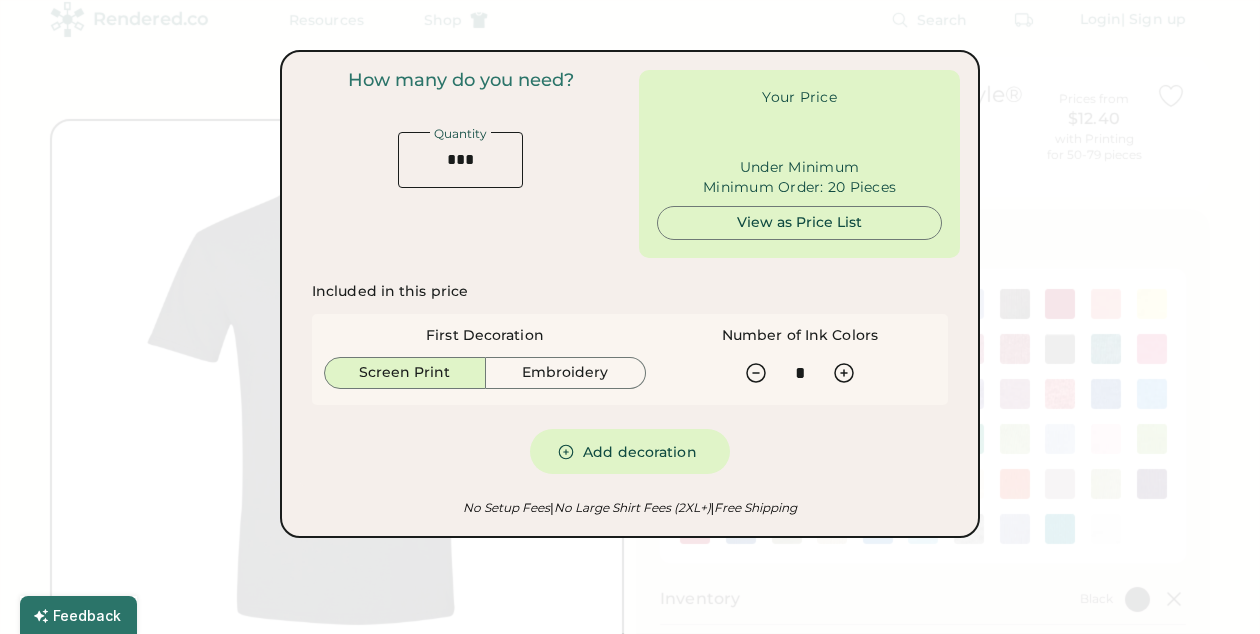type on "******" 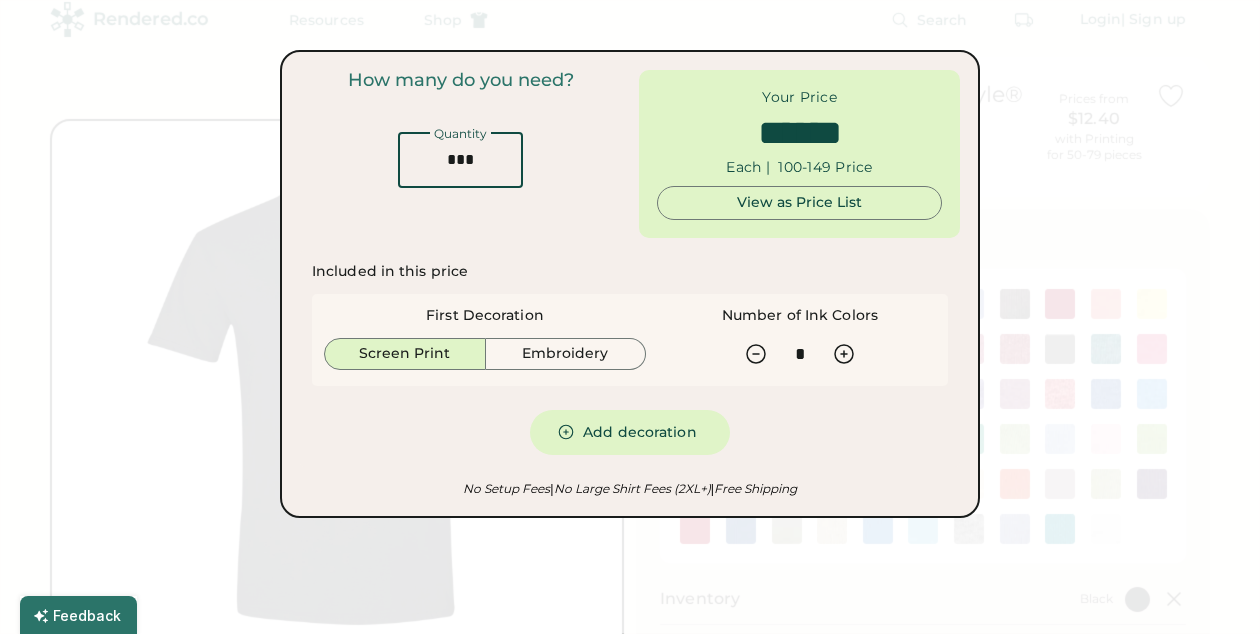 drag, startPoint x: 435, startPoint y: 161, endPoint x: 508, endPoint y: 160, distance: 73.00685 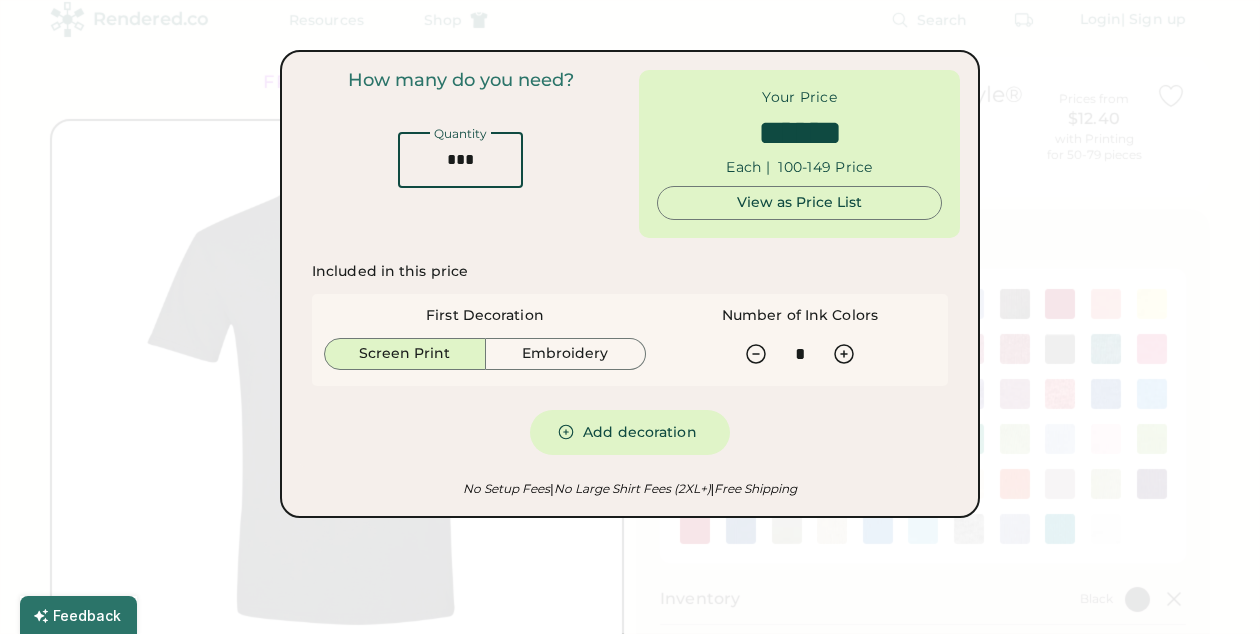 type on "*" 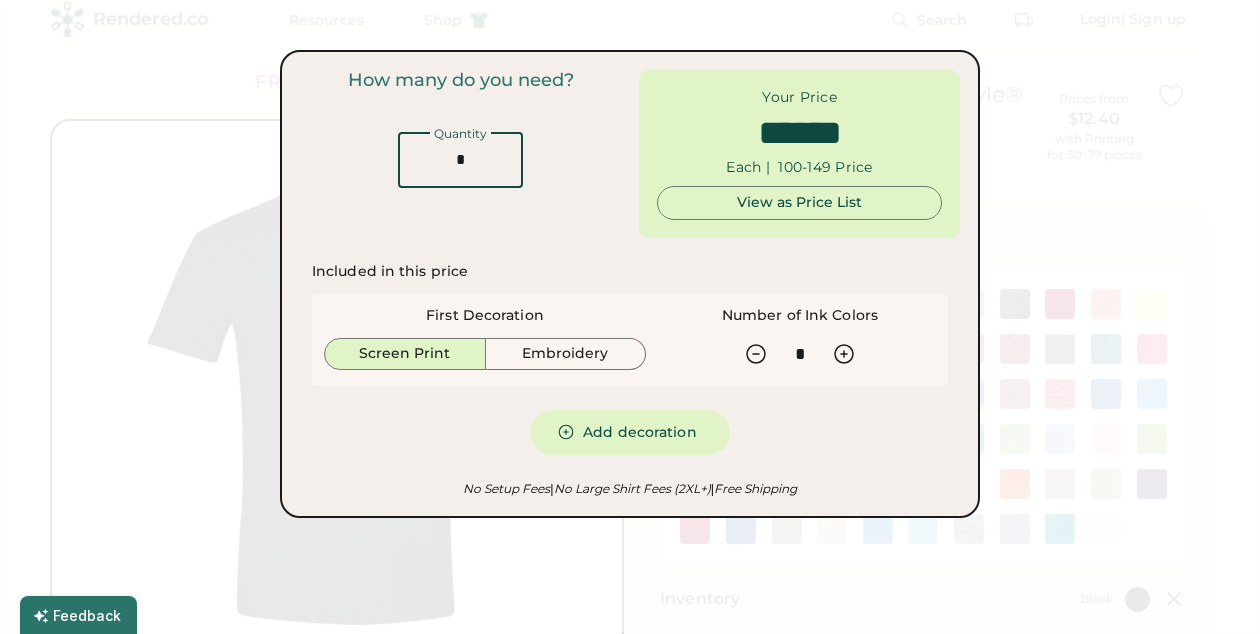 type on "*****" 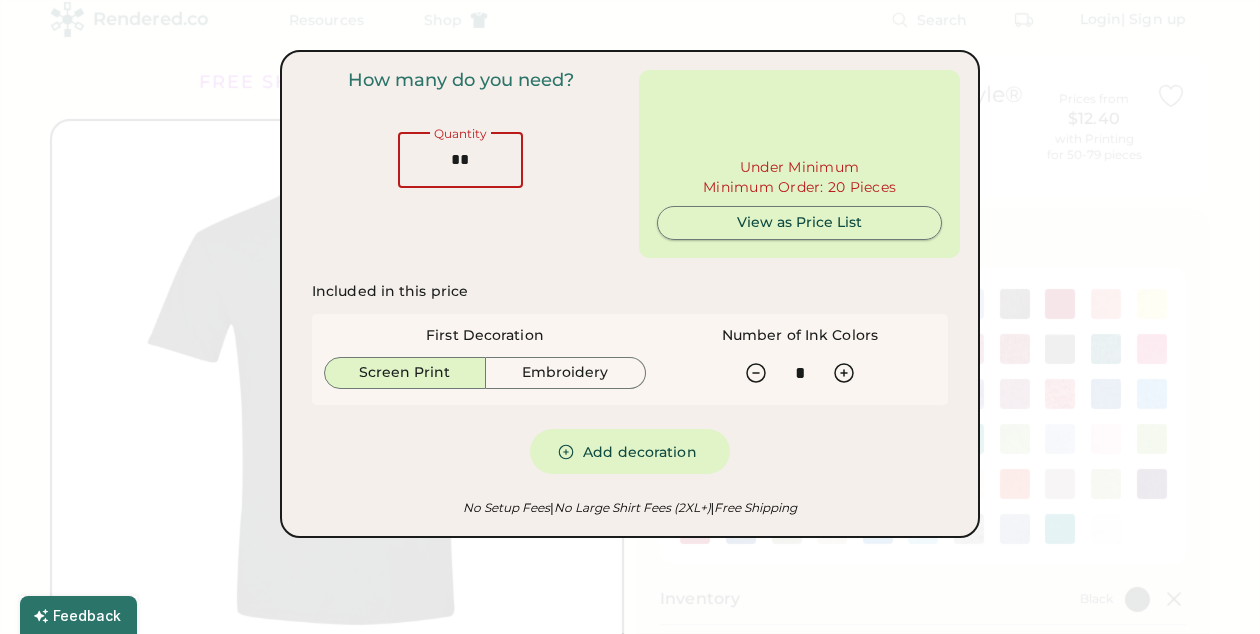 type on "**" 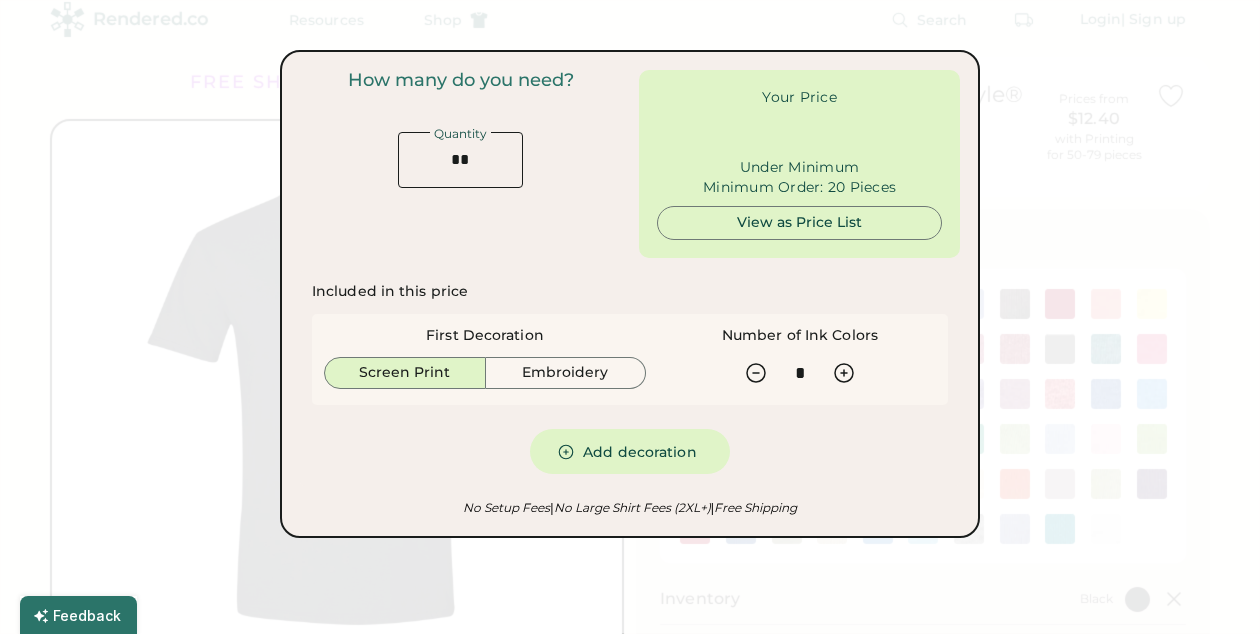 type on "******" 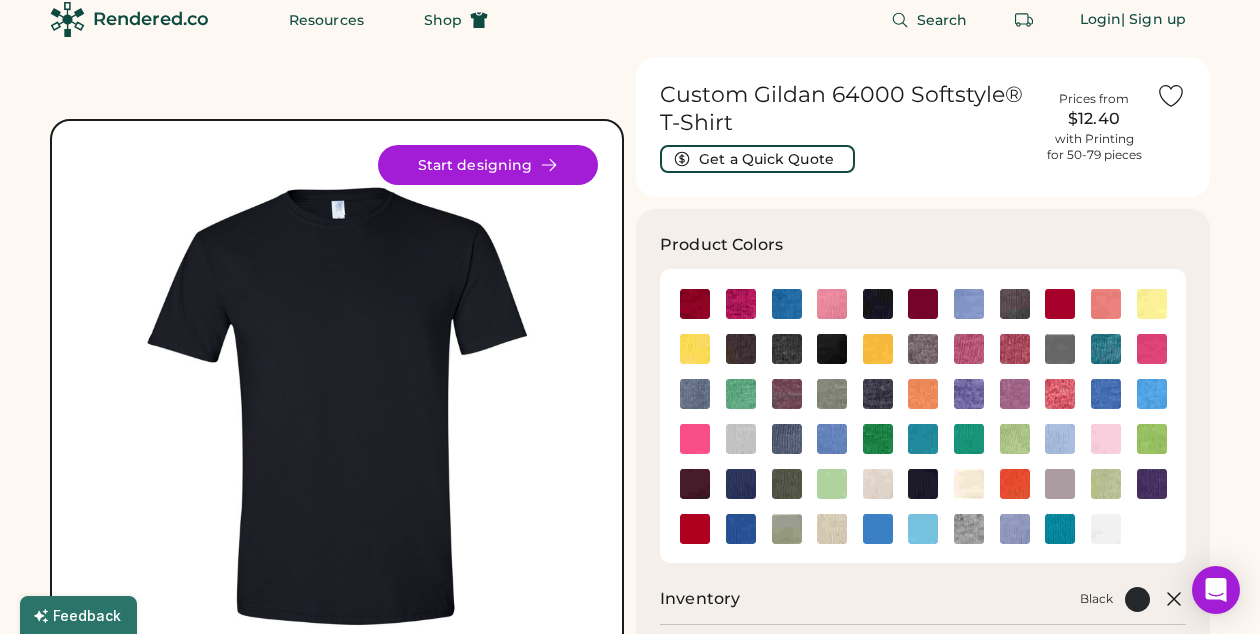 scroll, scrollTop: 18, scrollLeft: 0, axis: vertical 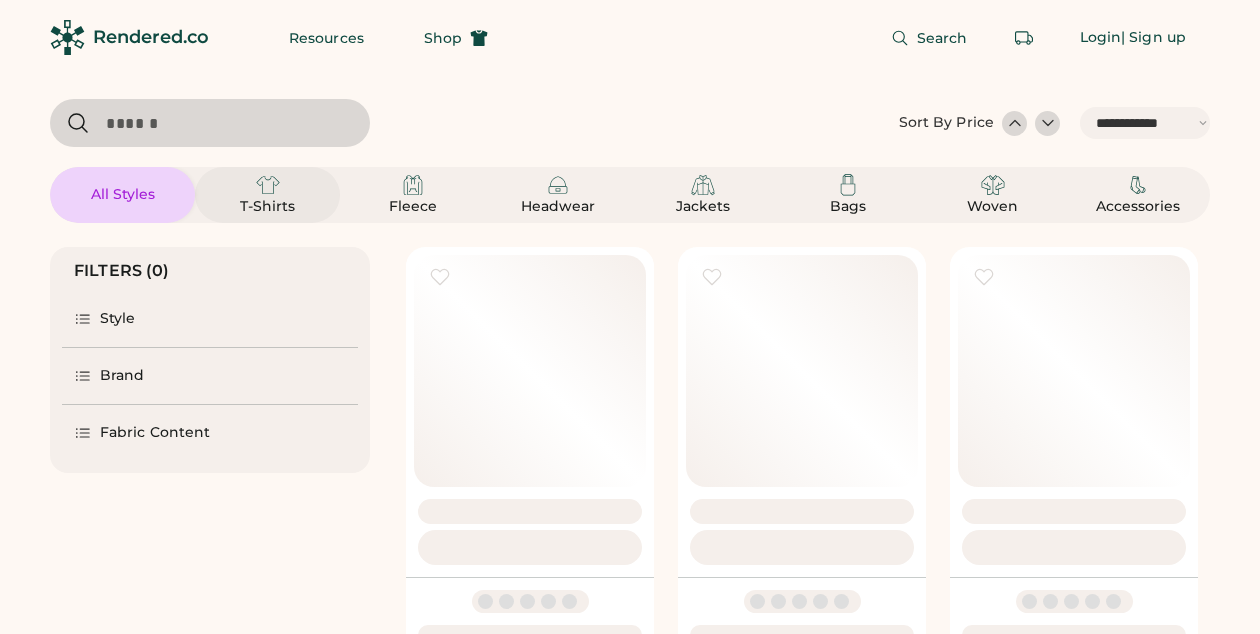 select on "*****" 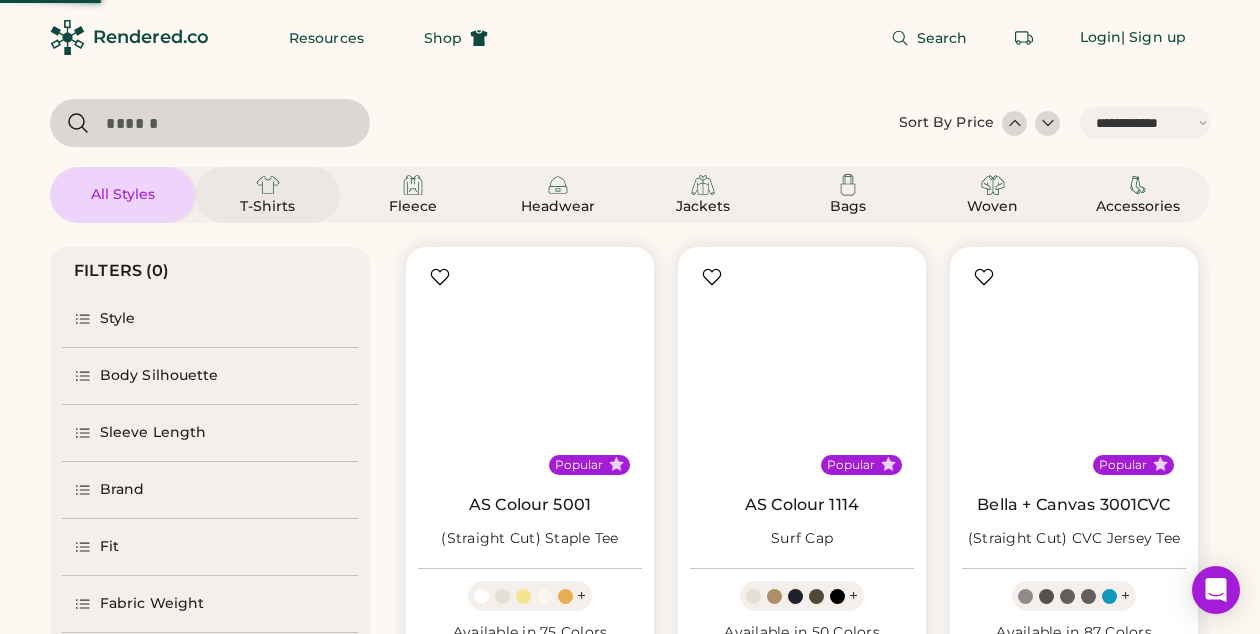 scroll, scrollTop: 0, scrollLeft: 0, axis: both 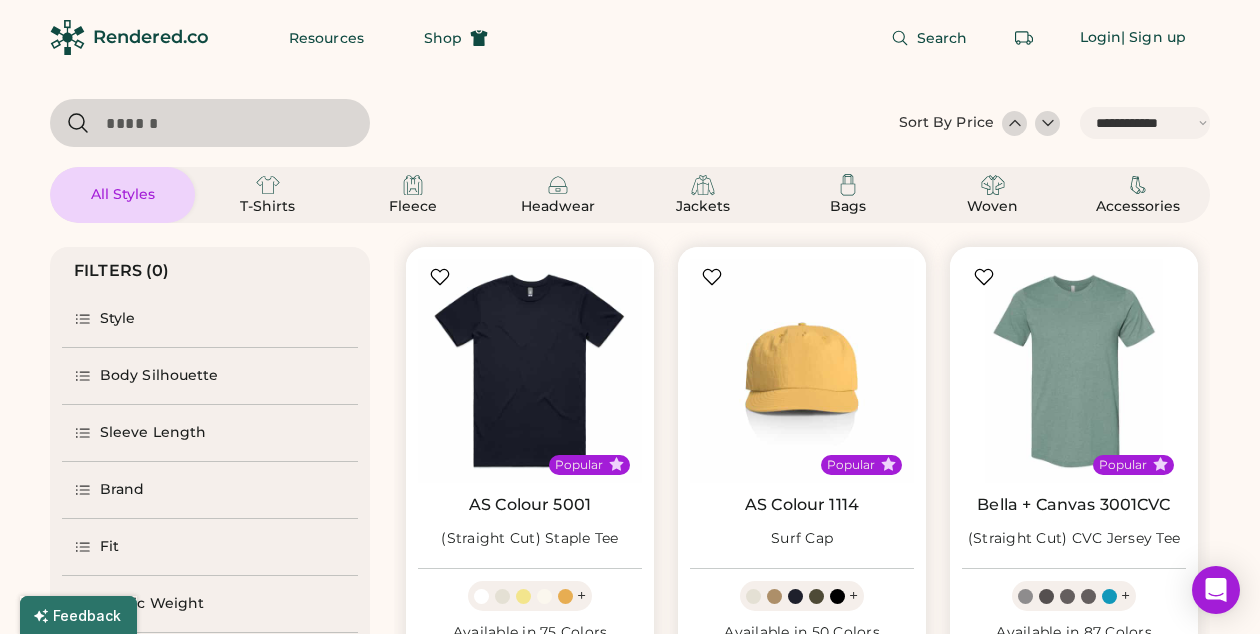 click at bounding box center (210, 123) 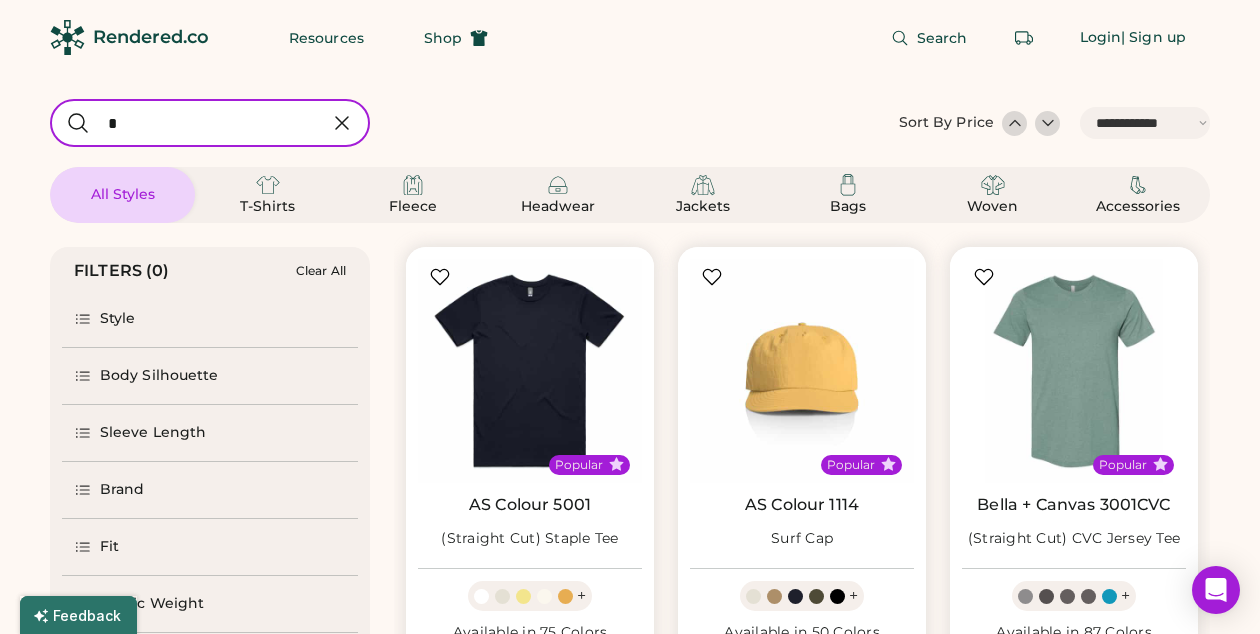 type on "**" 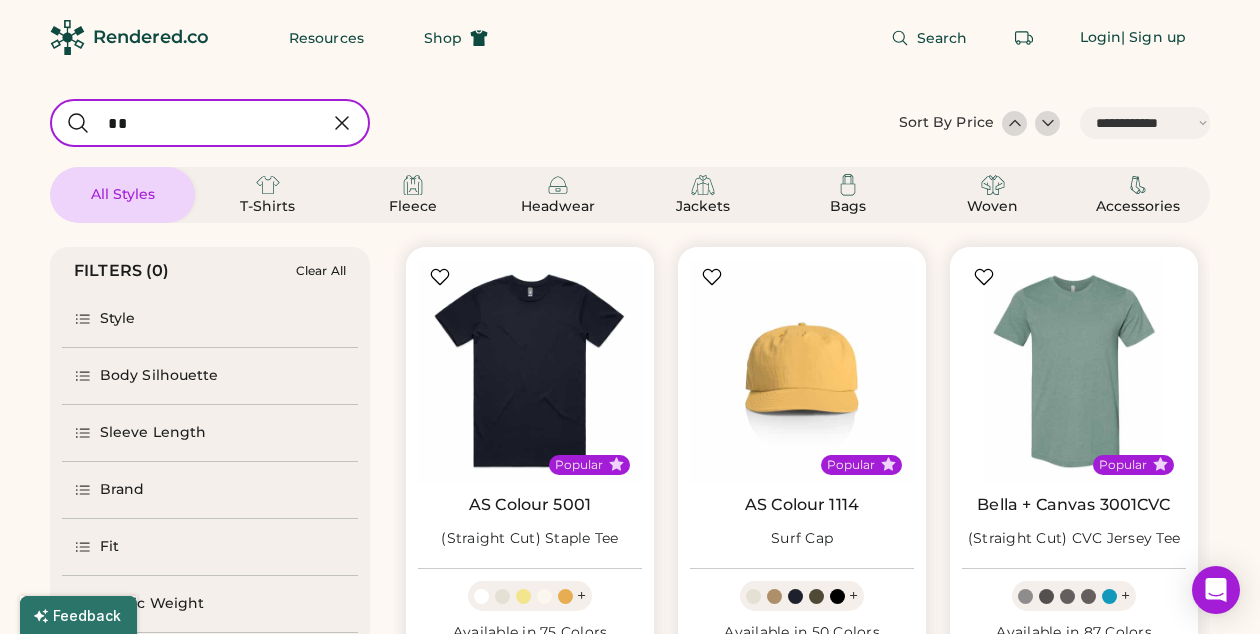 select on "*" 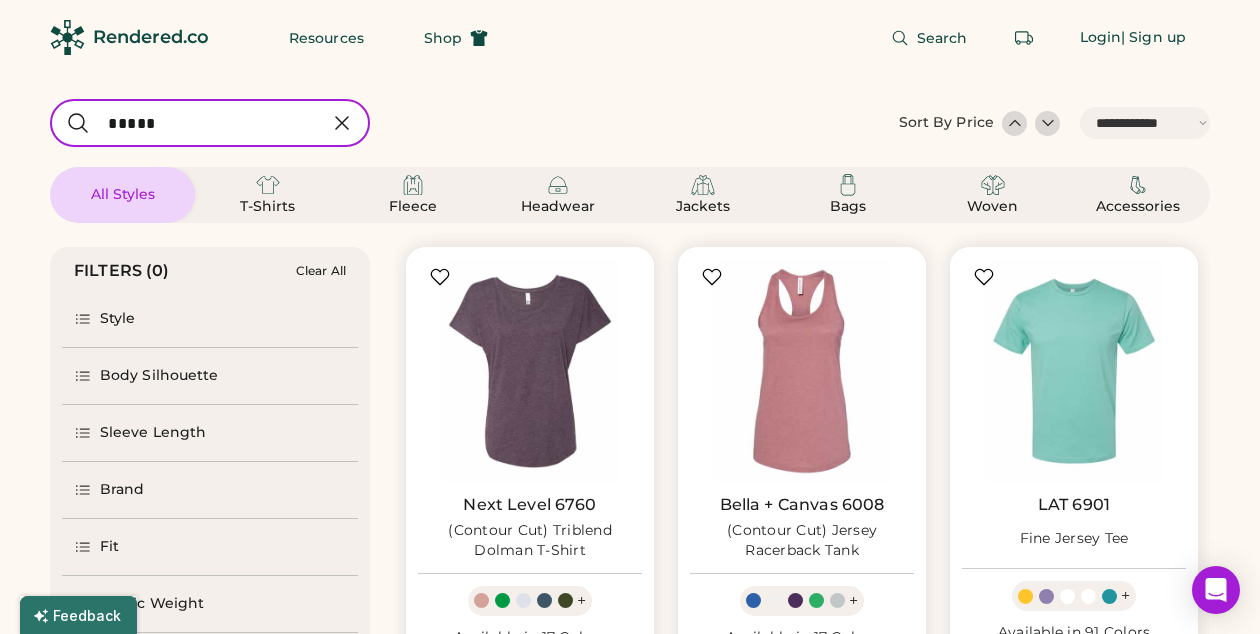 type on "*****" 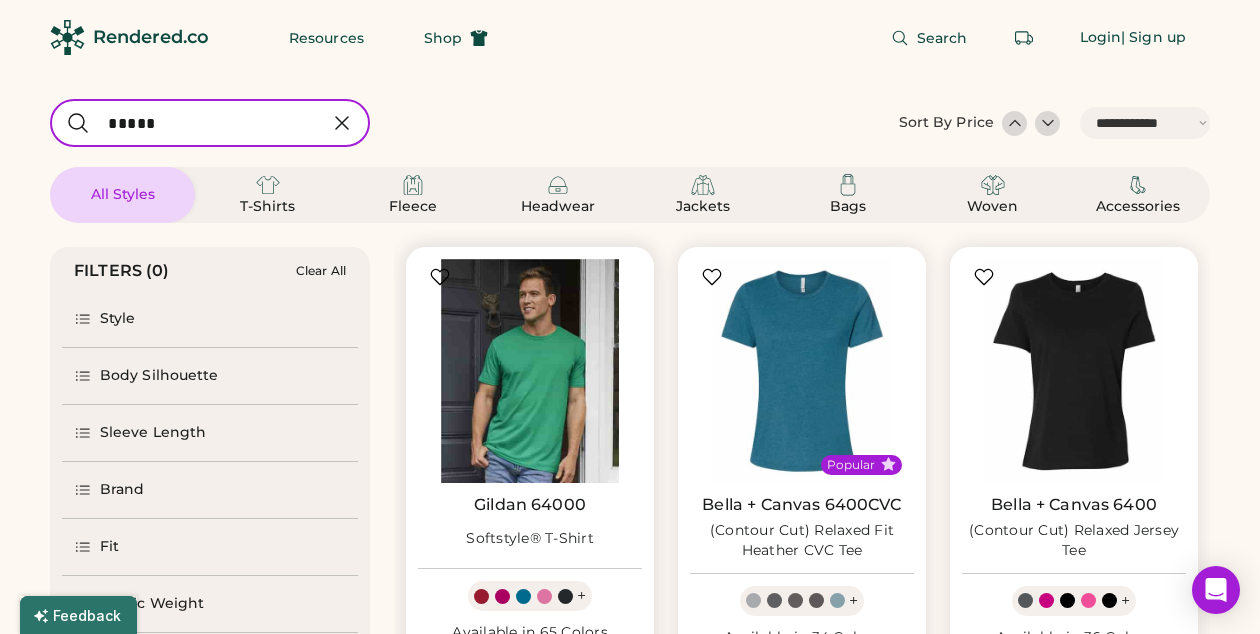 click at bounding box center [530, 371] 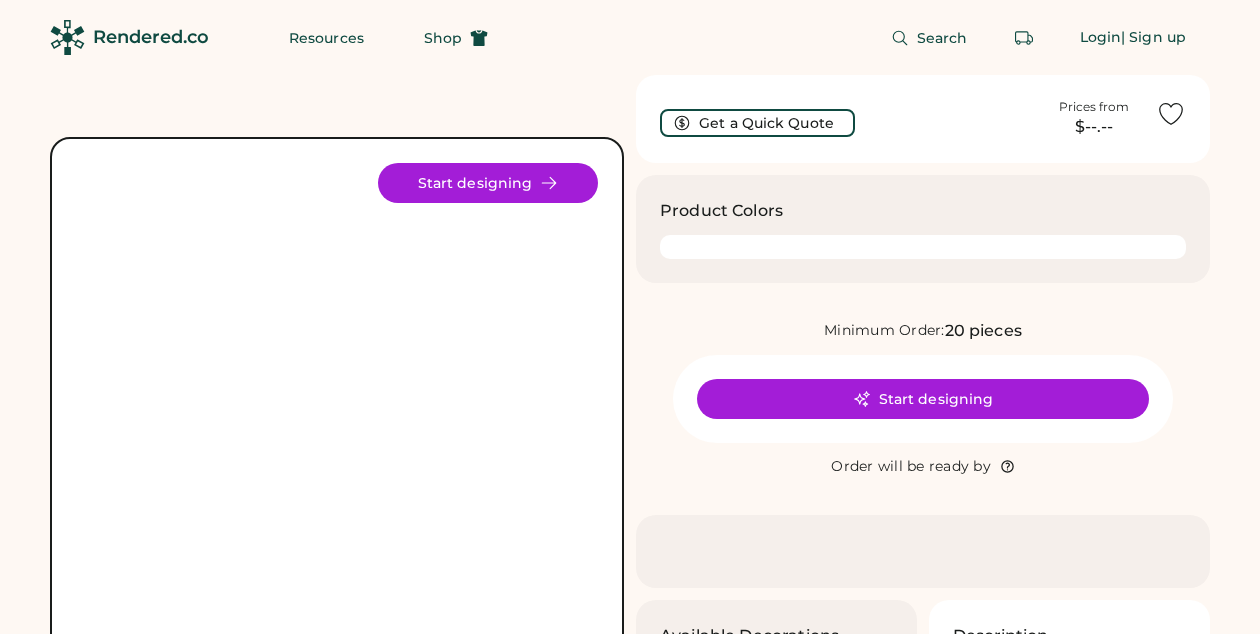 scroll, scrollTop: 0, scrollLeft: 0, axis: both 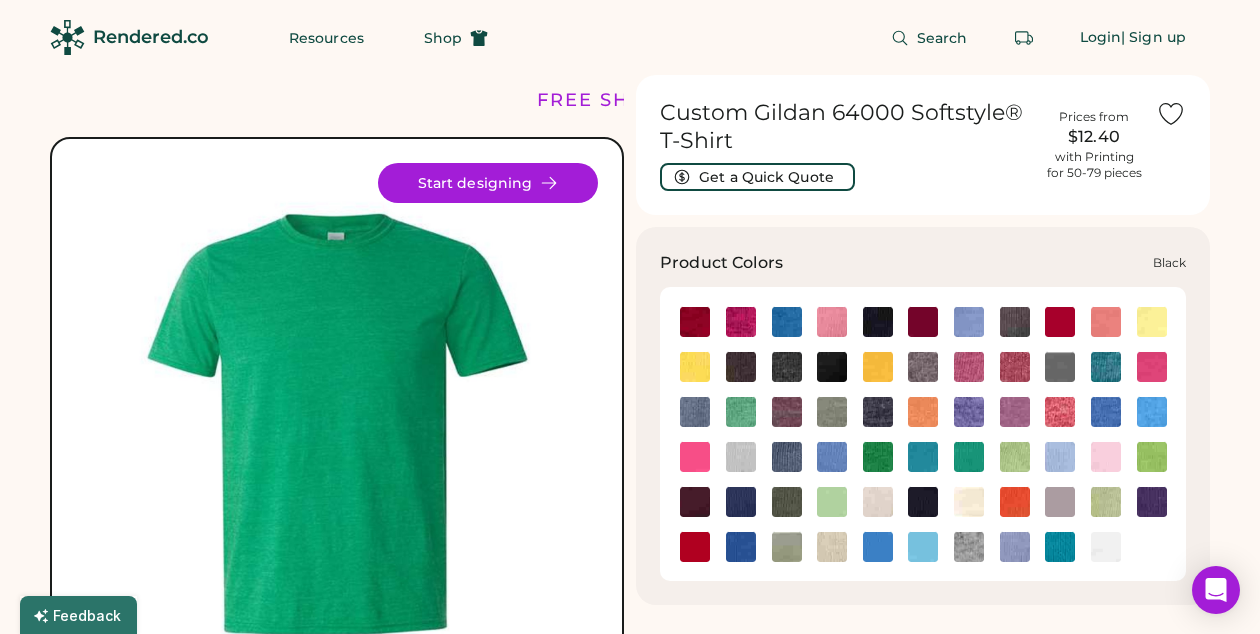 click 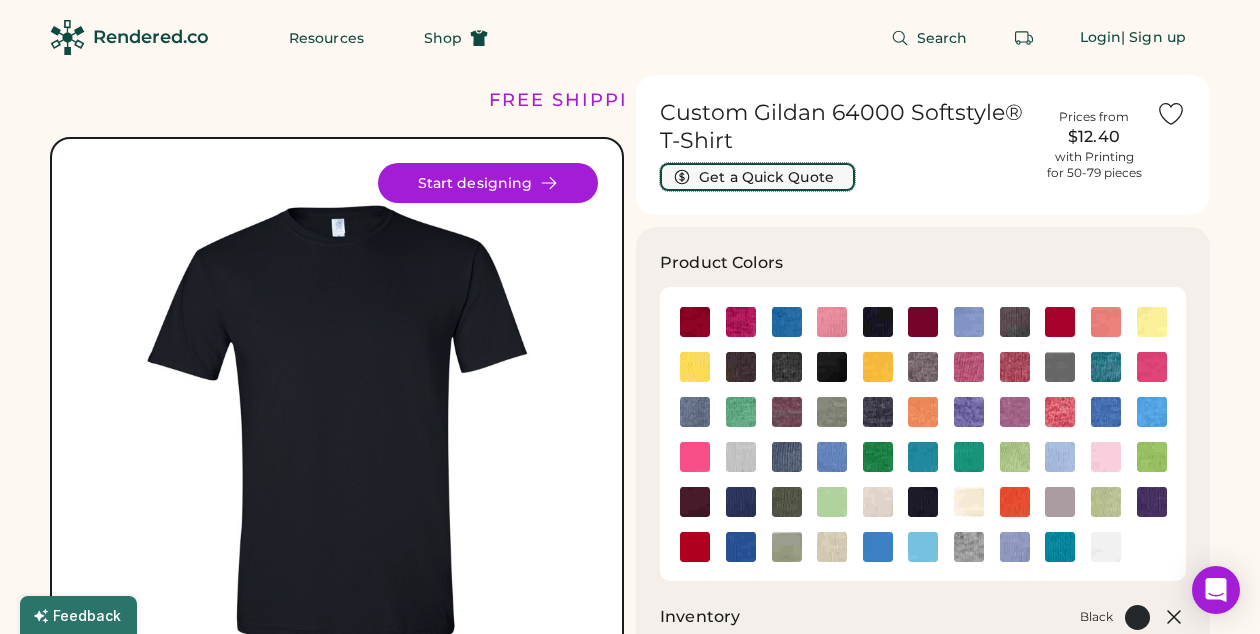 click on "Get a Quick Quote" at bounding box center (757, 177) 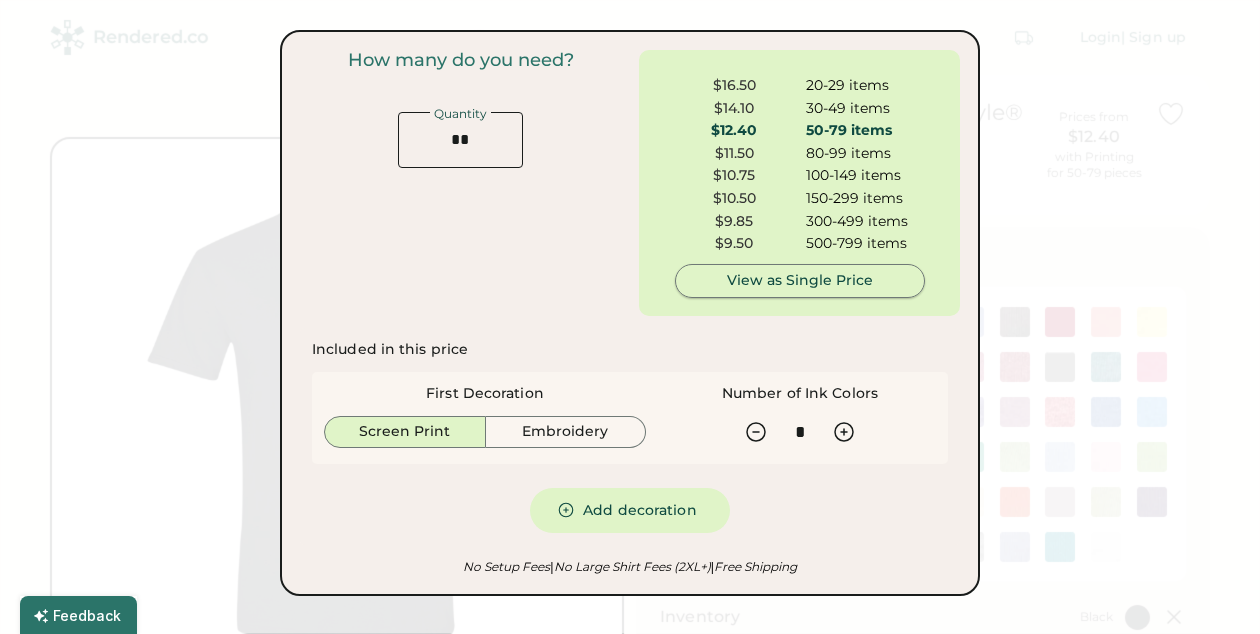 click on "View as Single Price" at bounding box center (800, 281) 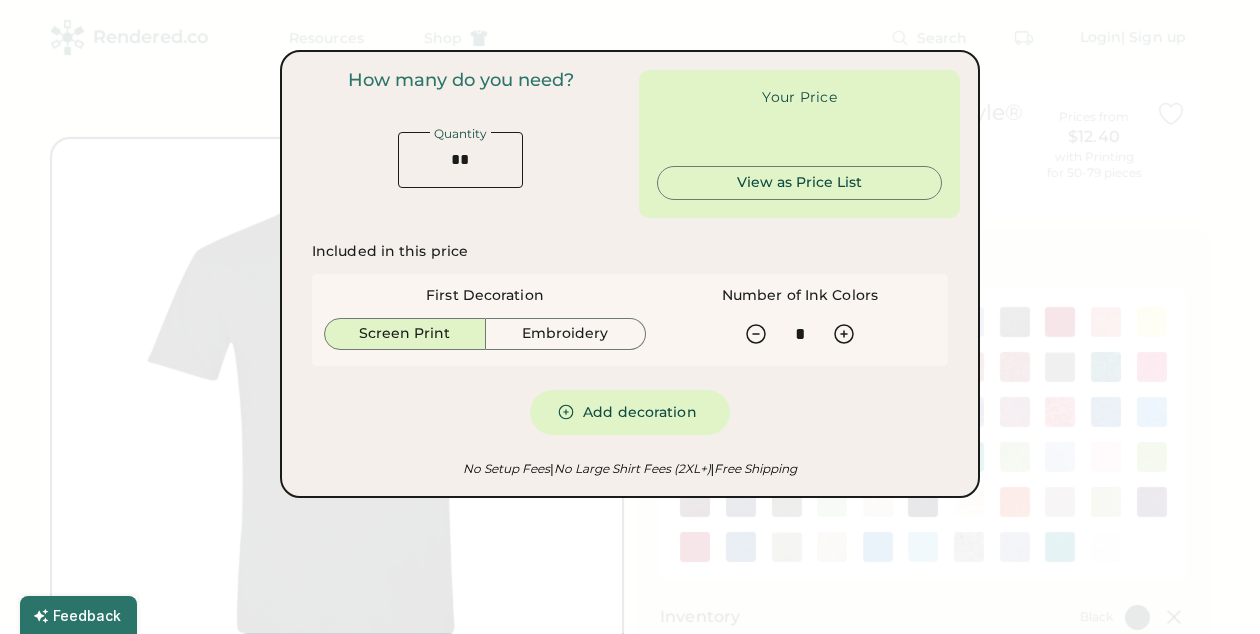 type on "******" 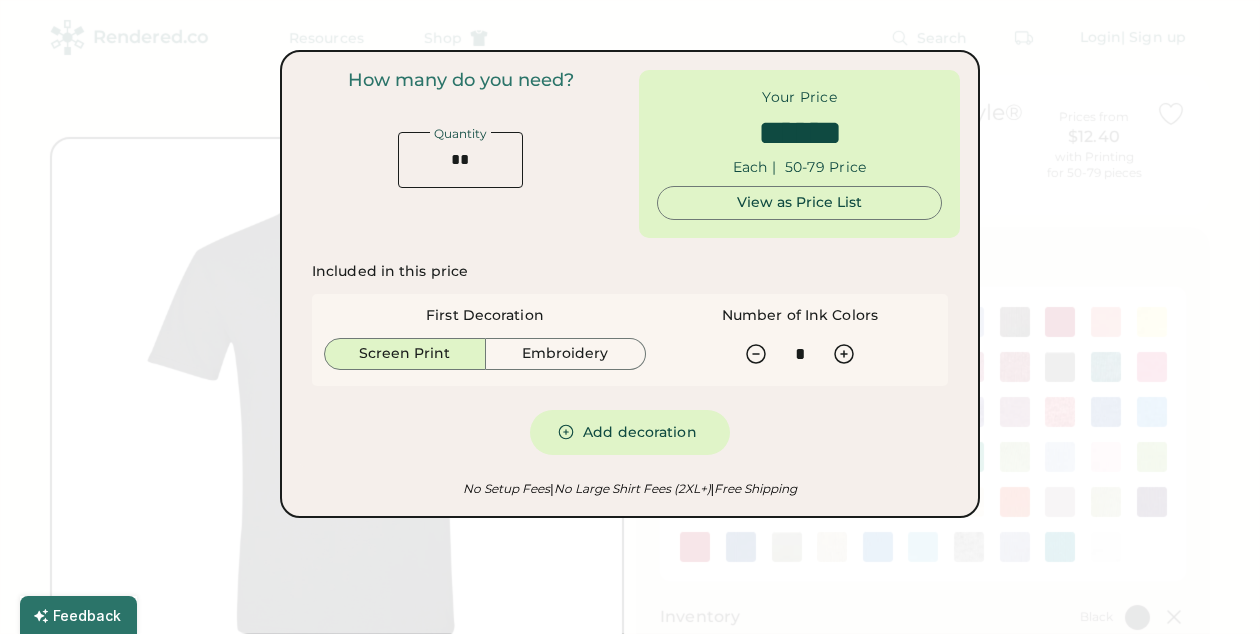 click on "View as Price List" at bounding box center (799, 203) 